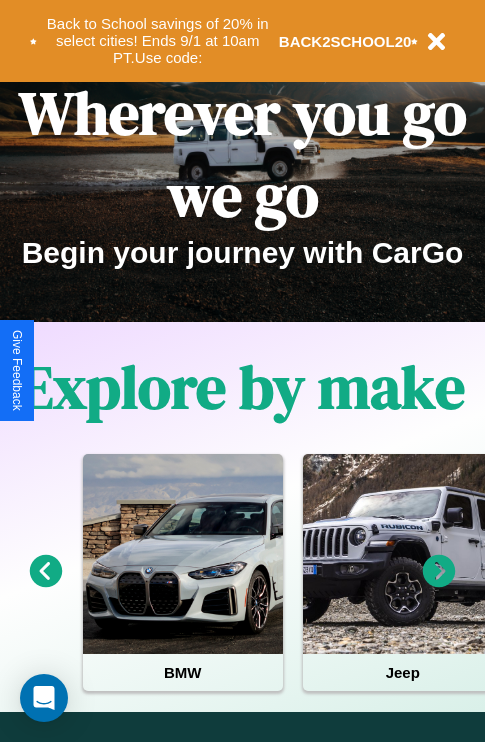 scroll, scrollTop: 0, scrollLeft: 0, axis: both 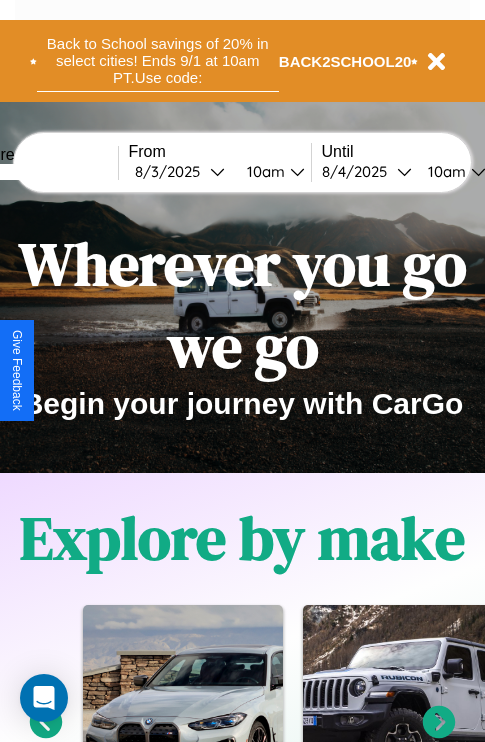 click on "Back to School savings of 20% in select cities! Ends 9/1 at 10am PT.  Use code:" at bounding box center (158, 61) 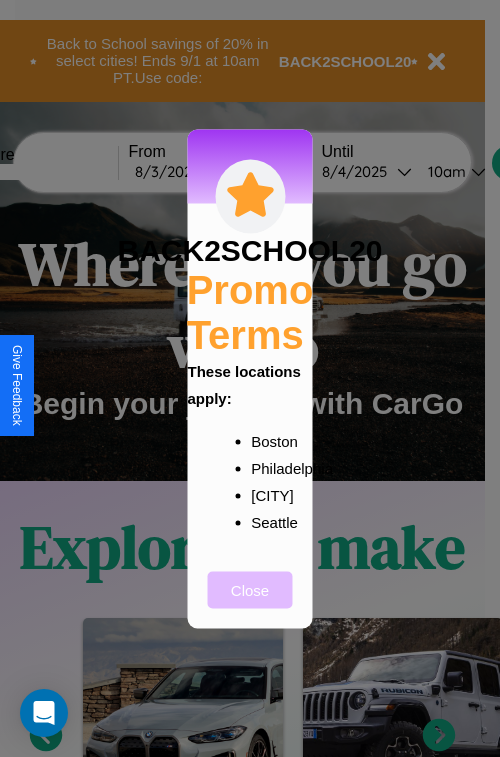 click on "Close" at bounding box center (250, 589) 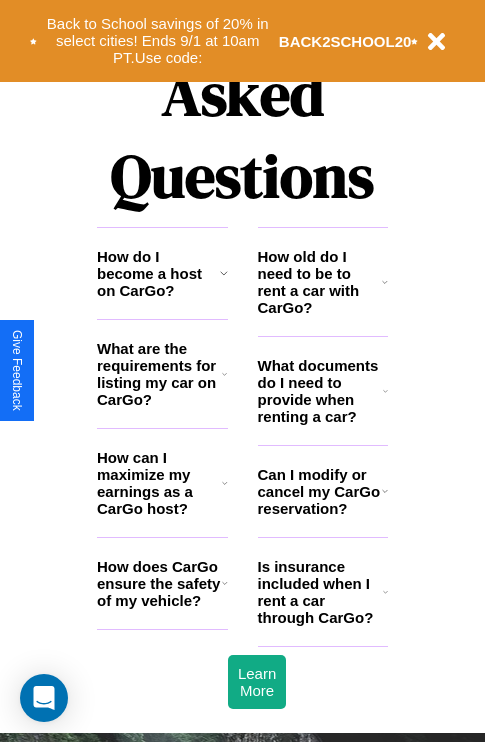 scroll, scrollTop: 2423, scrollLeft: 0, axis: vertical 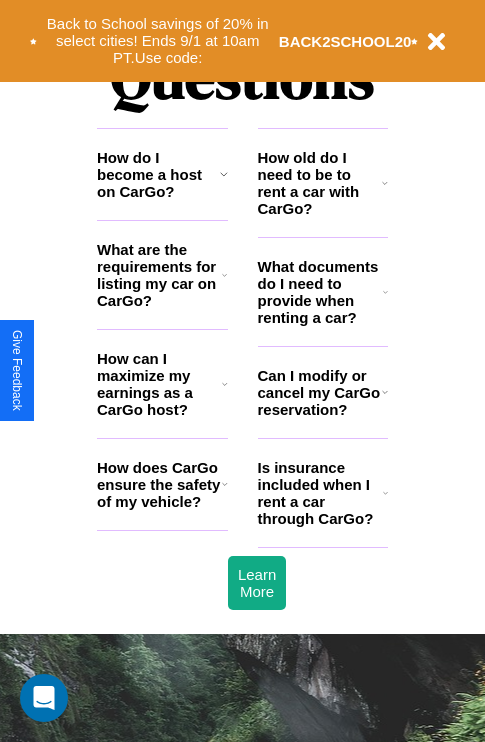 click on "How can I maximize my earnings as a CarGo host?" at bounding box center (159, 384) 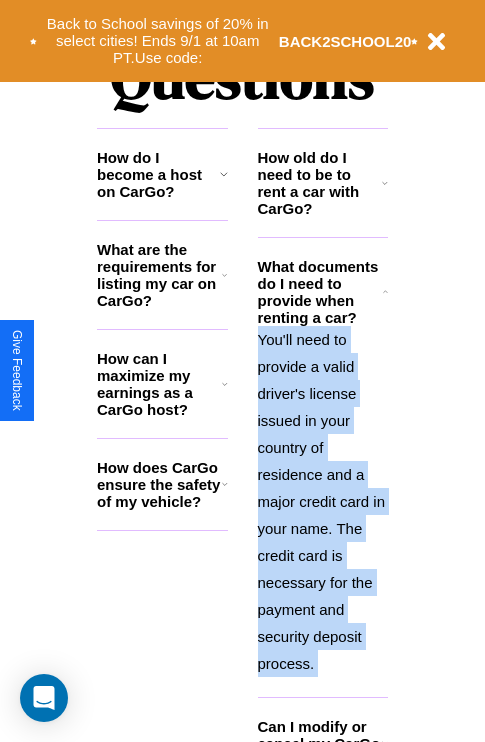 scroll, scrollTop: 2566, scrollLeft: 0, axis: vertical 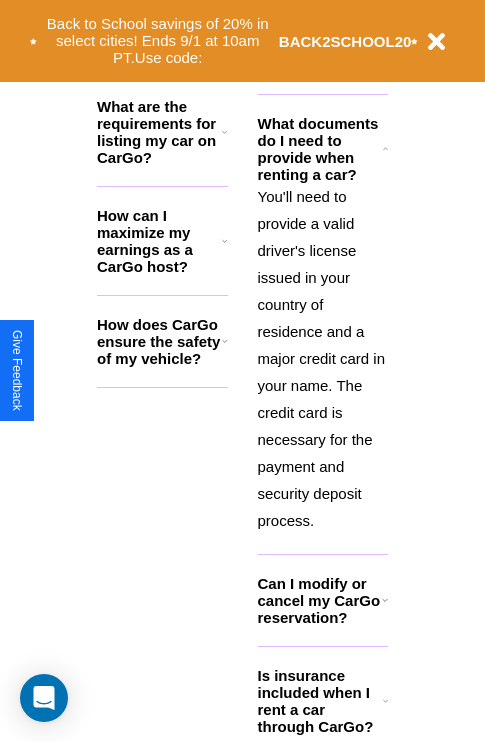 click 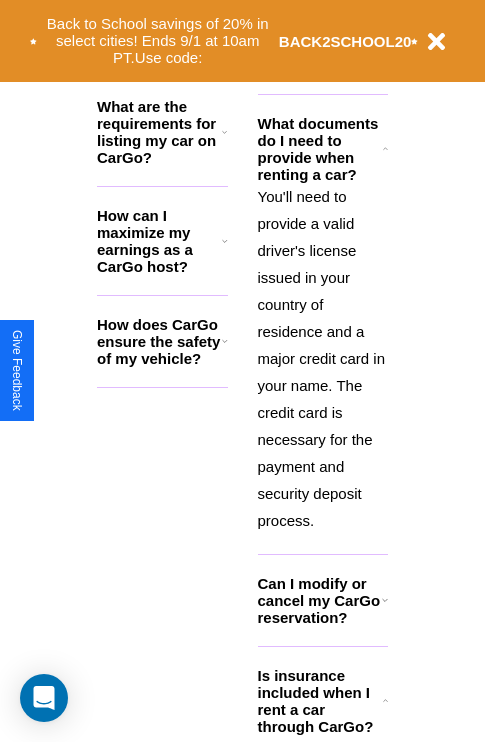 click 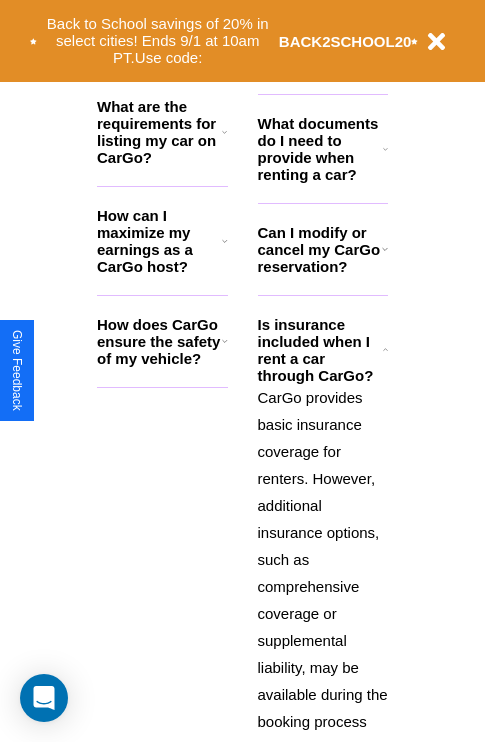 click 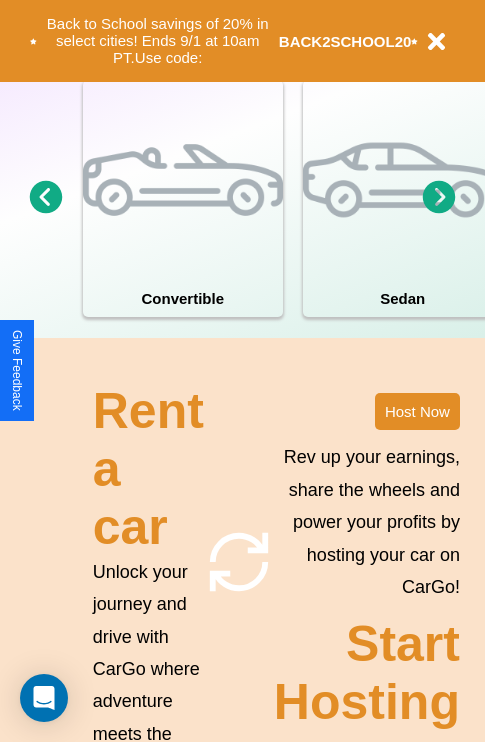 scroll, scrollTop: 1285, scrollLeft: 0, axis: vertical 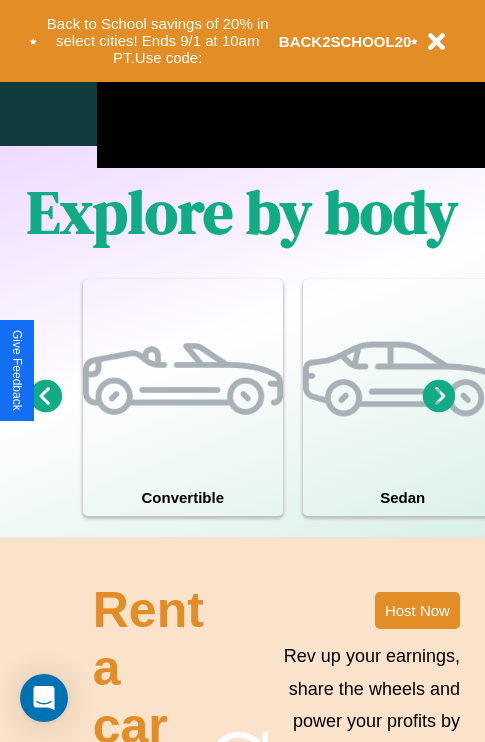 click 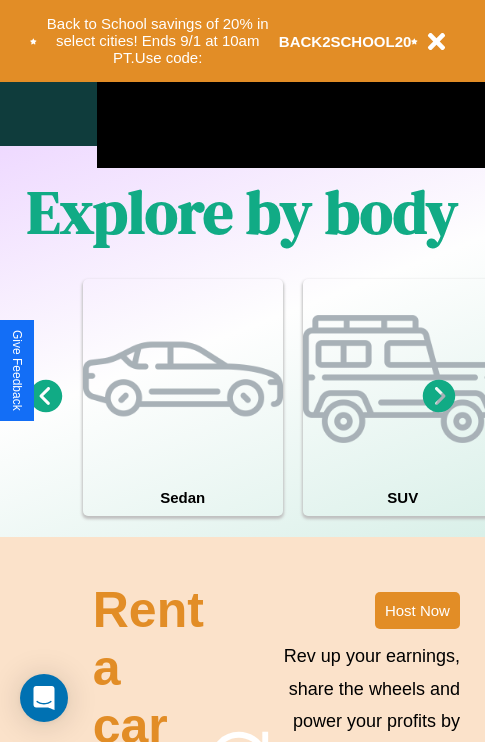 click 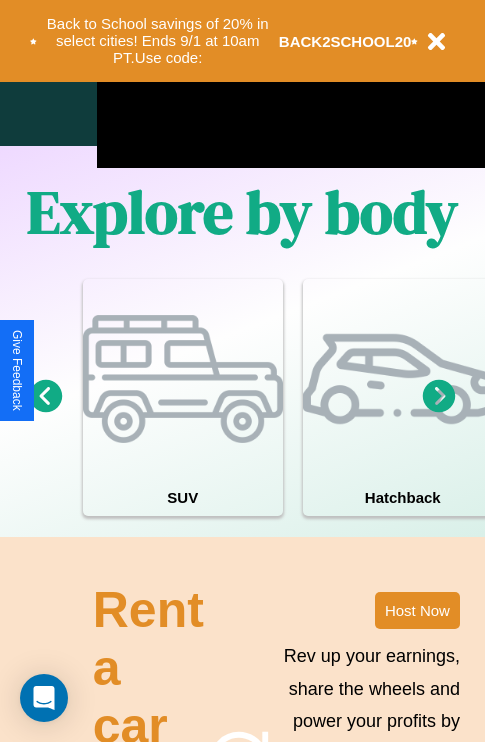 click 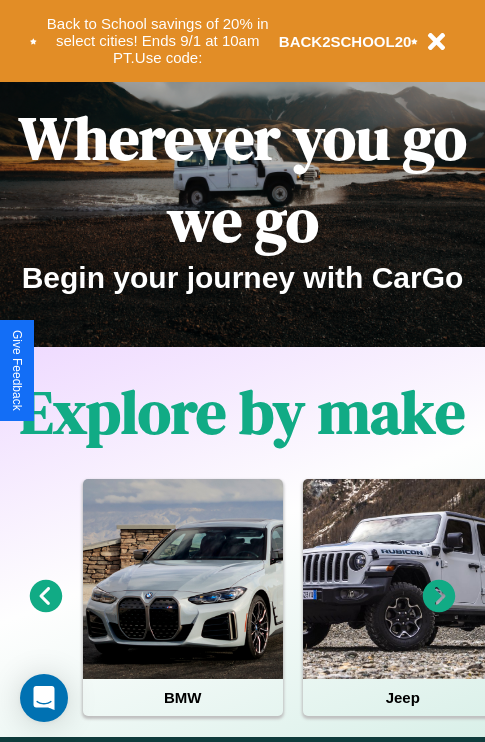scroll, scrollTop: 0, scrollLeft: 0, axis: both 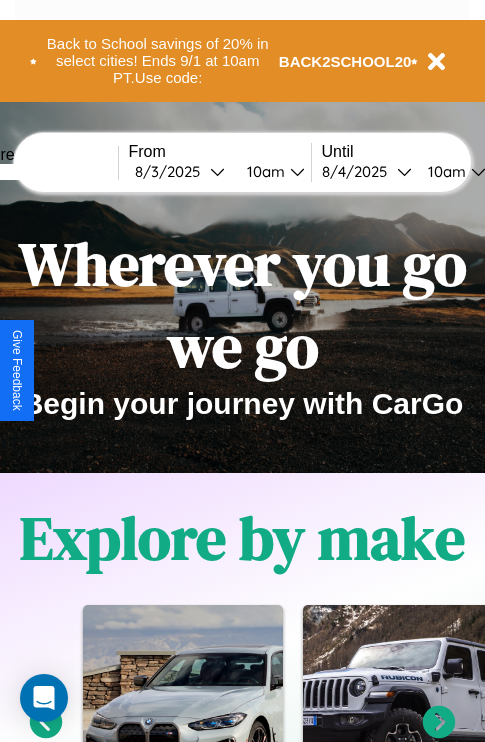 click at bounding box center (43, 172) 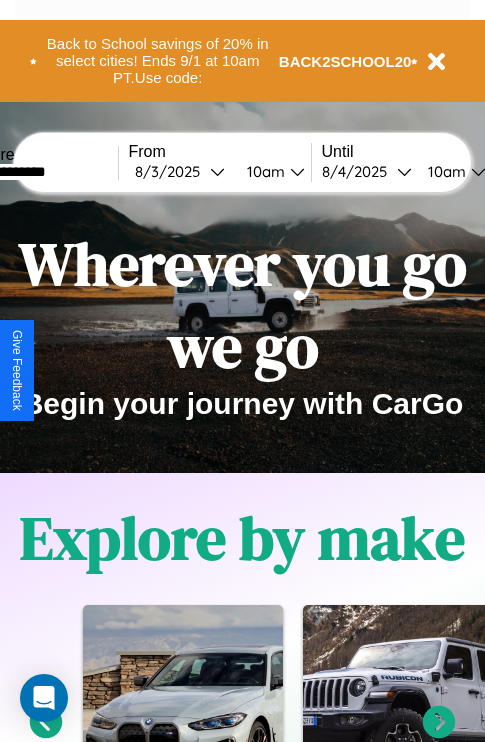 type on "**********" 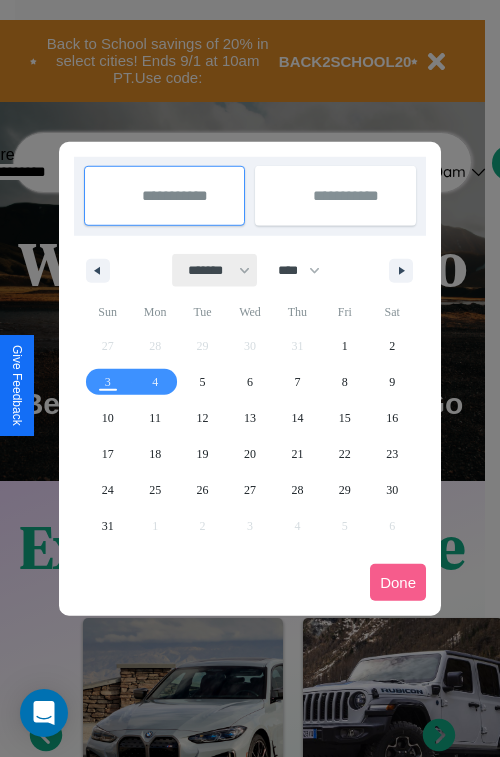 click on "******* ******** ***** ***** *** **** **** ****** ********* ******* ******** ********" at bounding box center (215, 270) 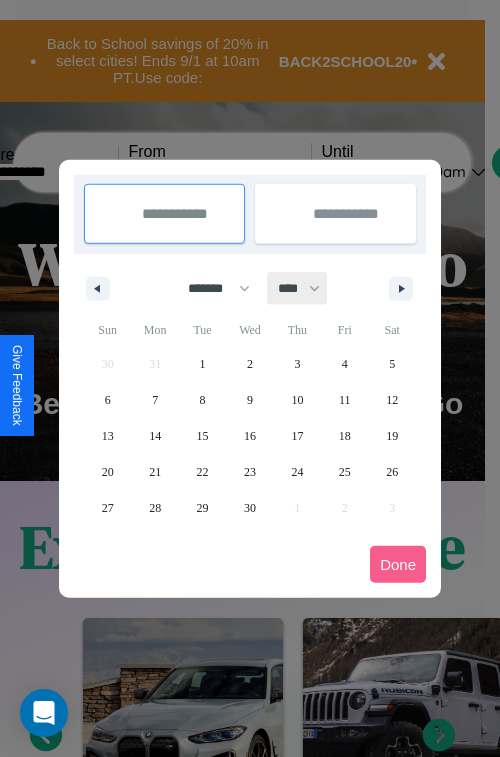 click on "**** **** **** **** **** **** **** **** **** **** **** **** **** **** **** **** **** **** **** **** **** **** **** **** **** **** **** **** **** **** **** **** **** **** **** **** **** **** **** **** **** **** **** **** **** **** **** **** **** **** **** **** **** **** **** **** **** **** **** **** **** **** **** **** **** **** **** **** **** **** **** **** **** **** **** **** **** **** **** **** **** **** **** **** **** **** **** **** **** **** **** **** **** **** **** **** **** **** **** **** **** **** **** **** **** **** **** **** **** **** **** **** **** **** **** **** **** **** **** **** ****" at bounding box center (298, 288) 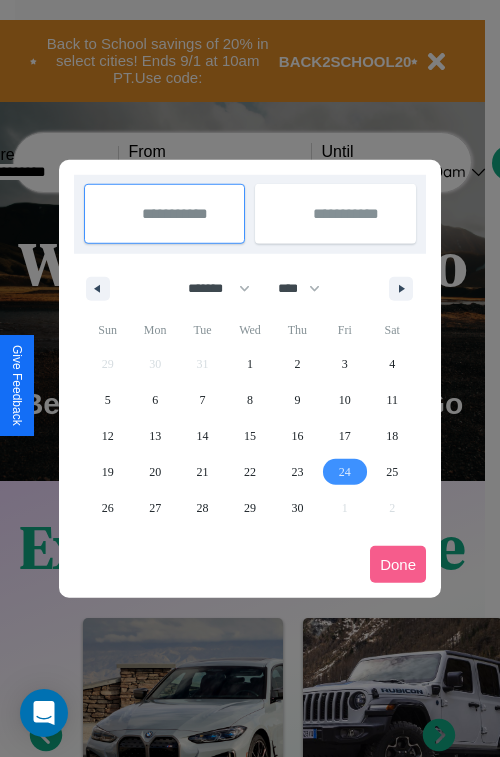 click on "24" at bounding box center [345, 472] 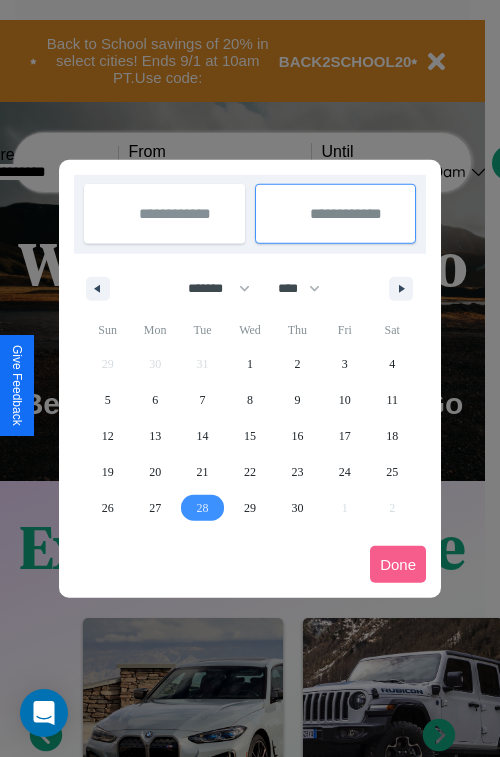 click on "28" at bounding box center (203, 508) 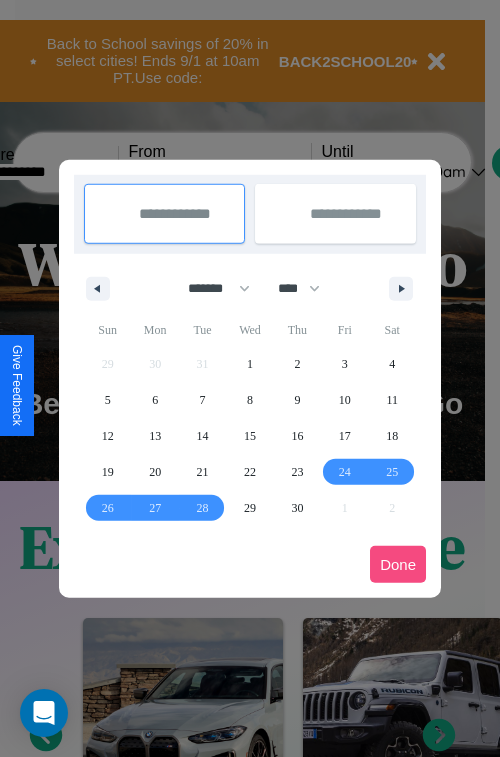 click on "Done" at bounding box center [398, 564] 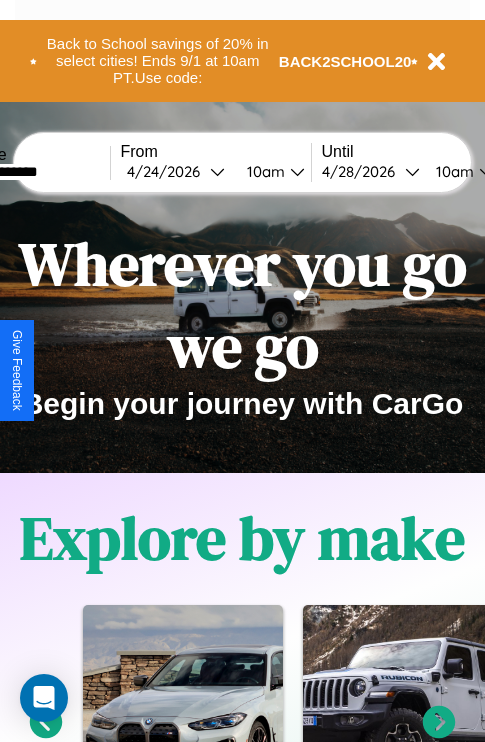 scroll, scrollTop: 0, scrollLeft: 76, axis: horizontal 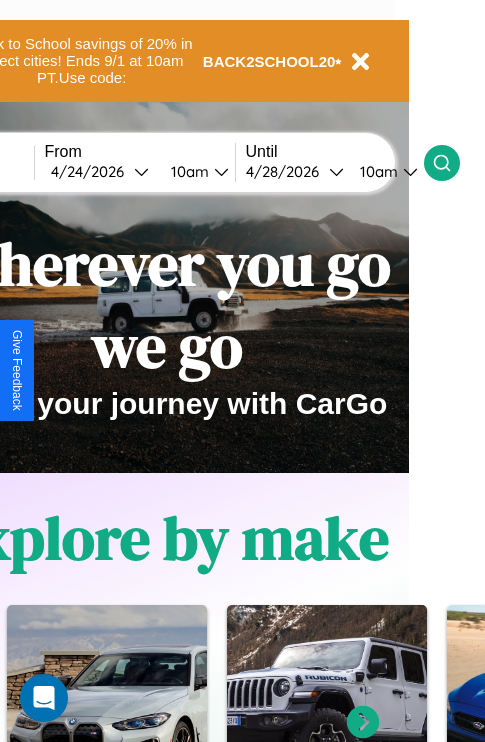 click 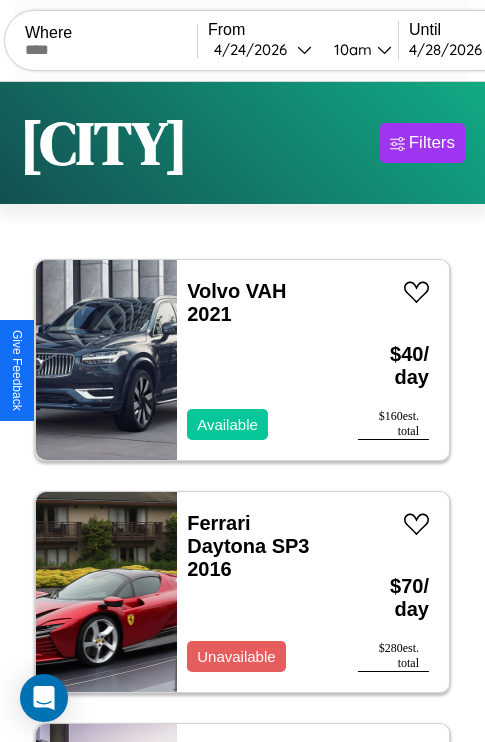 scroll, scrollTop: 177, scrollLeft: 0, axis: vertical 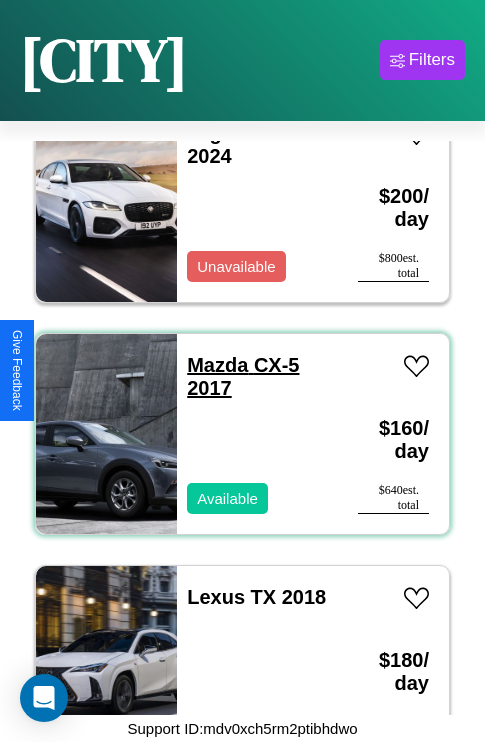 click on "Mazda   CX-5   2017" at bounding box center (243, 376) 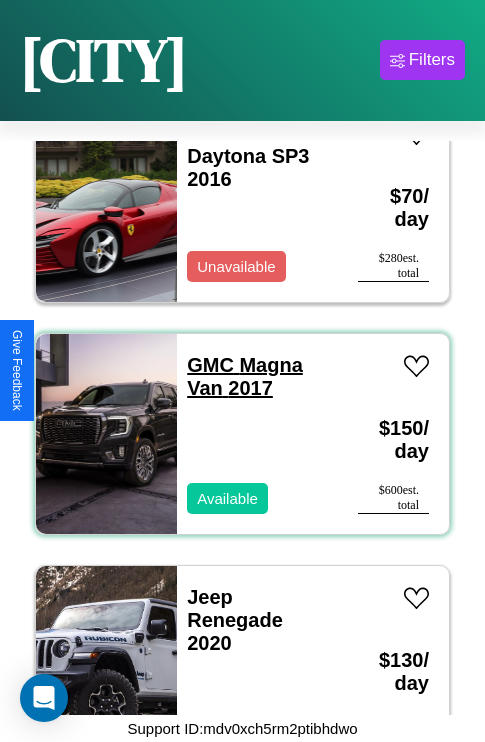 click on "GMC   Magna Van   2017" at bounding box center (245, 376) 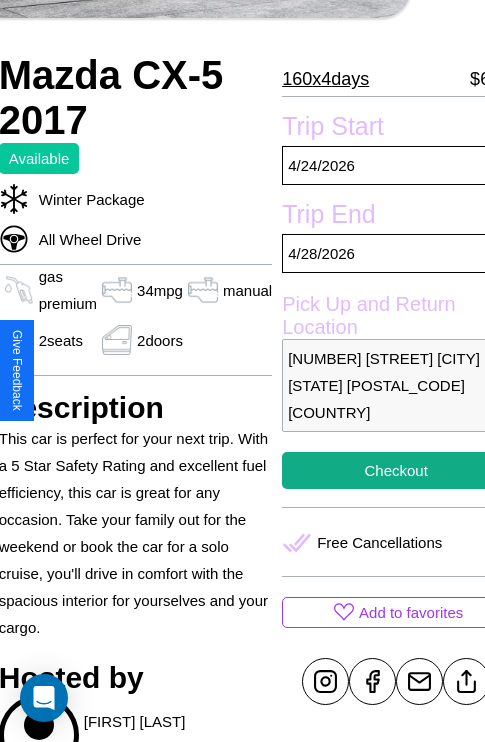 scroll, scrollTop: 524, scrollLeft: 91, axis: both 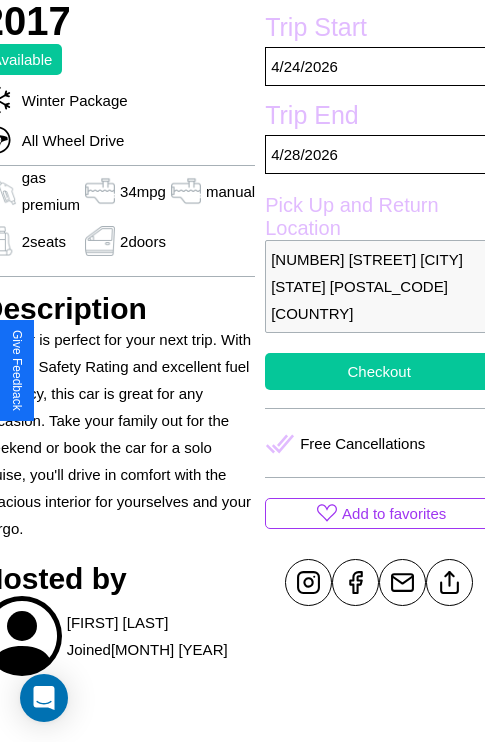 click on "Checkout" at bounding box center [379, 371] 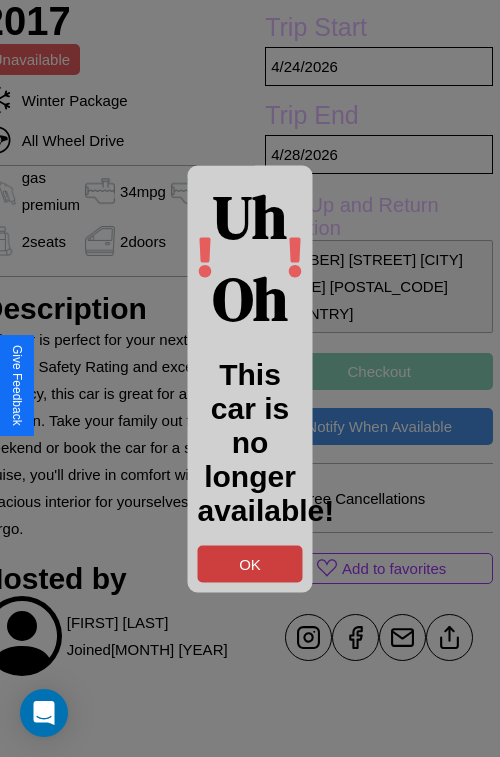 click on "OK" at bounding box center (250, 563) 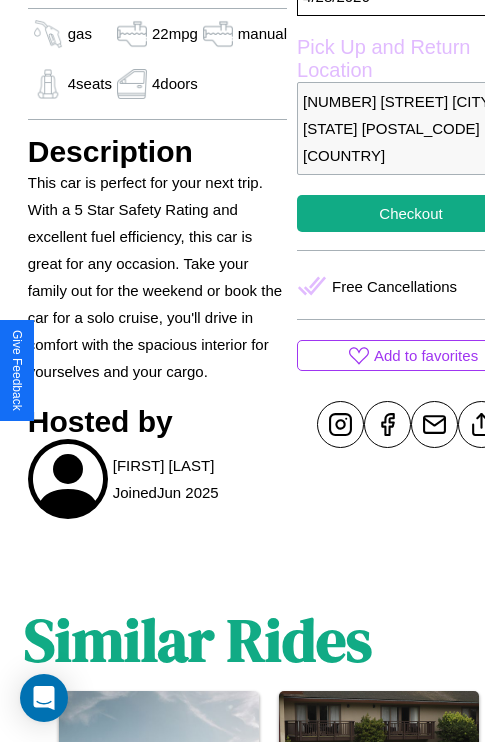 scroll, scrollTop: 736, scrollLeft: 48, axis: both 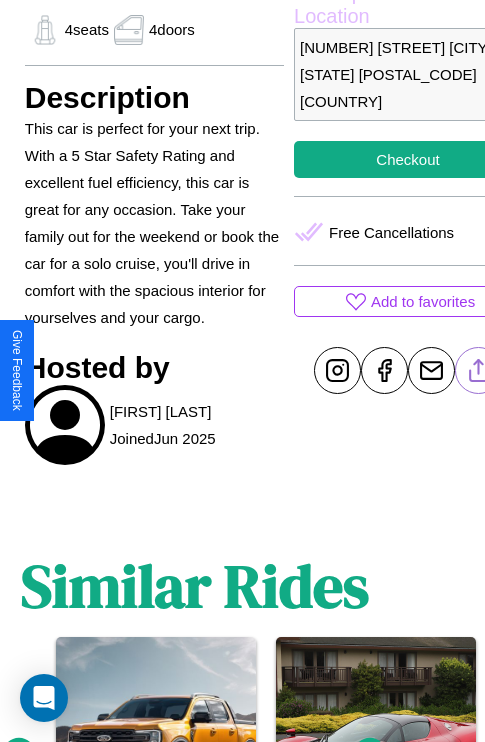 click 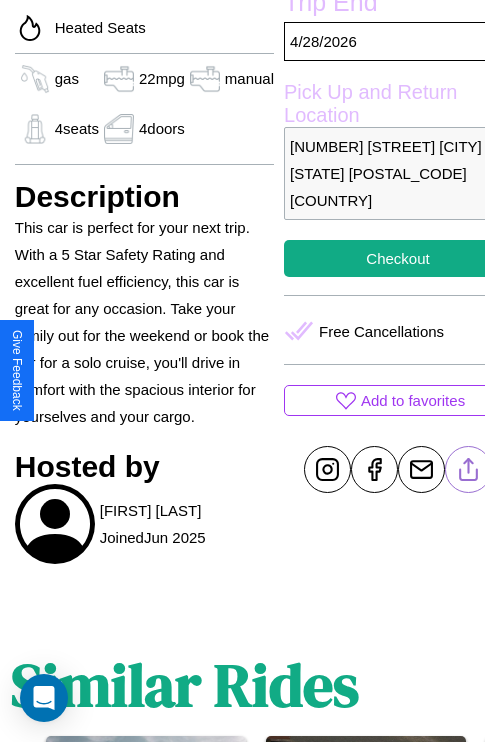 scroll, scrollTop: 525, scrollLeft: 68, axis: both 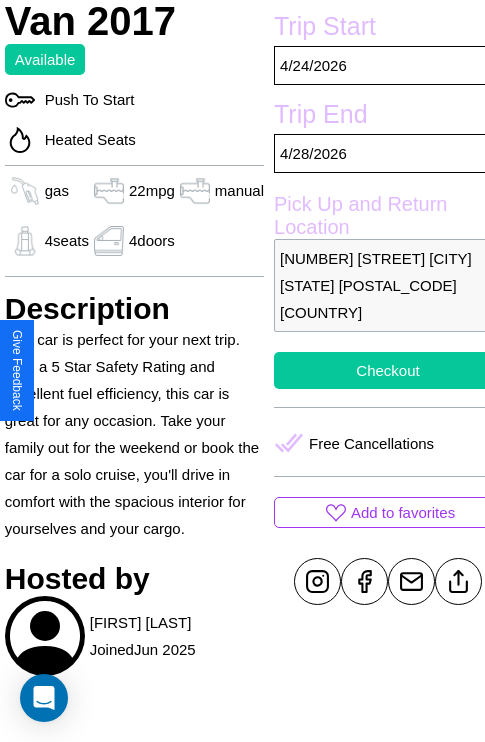 click on "Checkout" at bounding box center [388, 370] 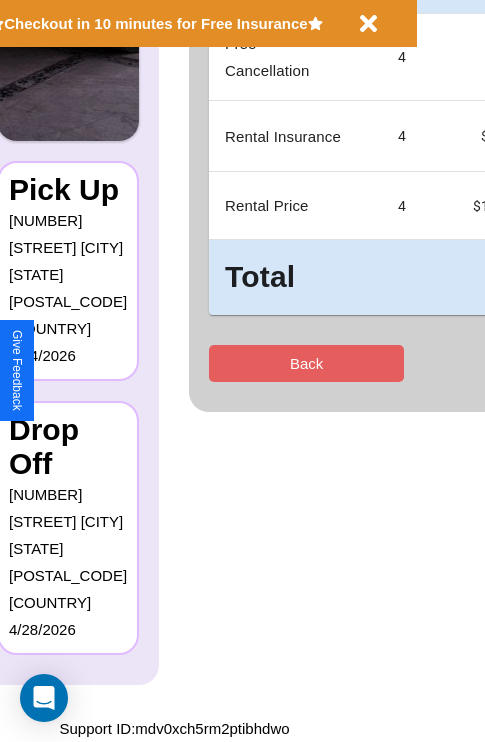 scroll, scrollTop: 0, scrollLeft: 0, axis: both 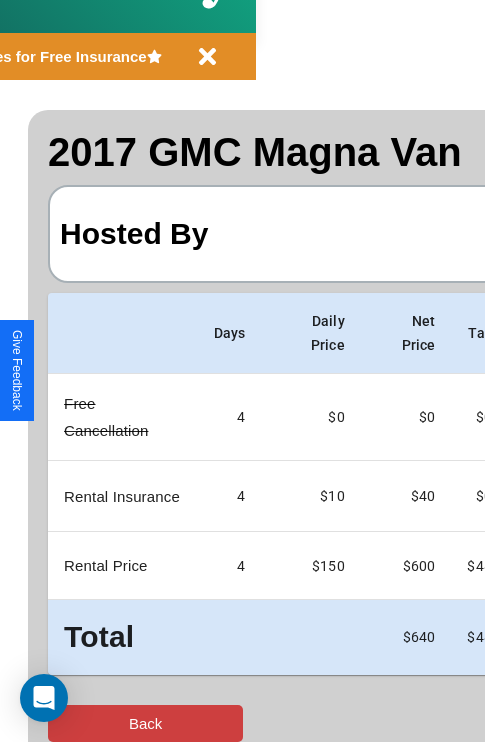 click on "Back" at bounding box center [145, 723] 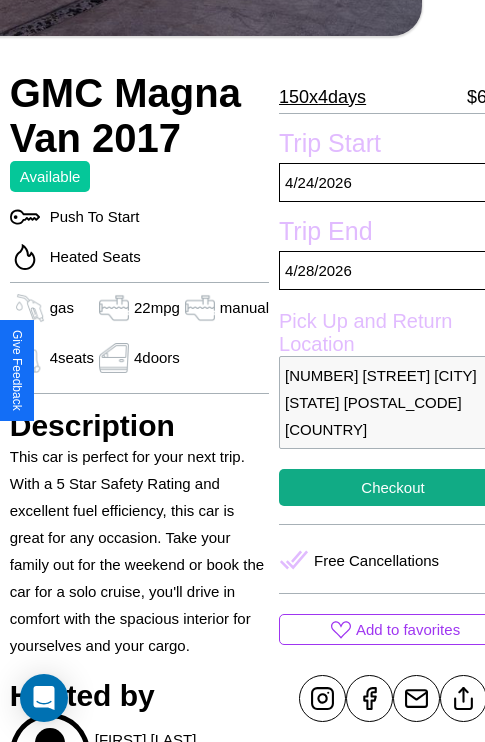 scroll, scrollTop: 440, scrollLeft: 68, axis: both 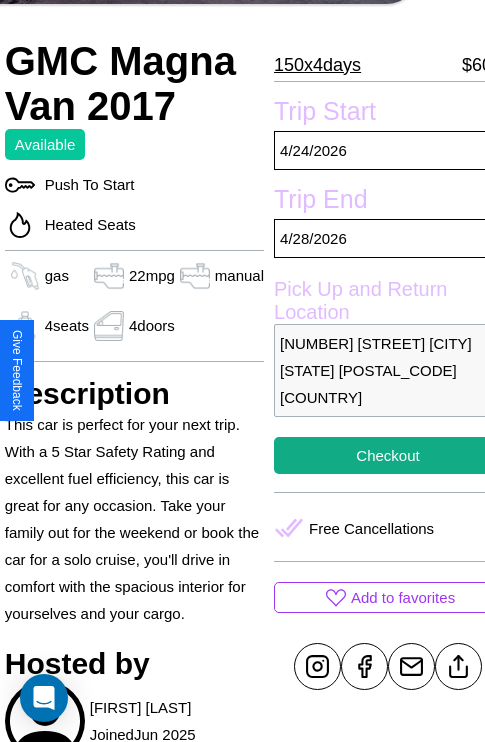 click on "[NUMBER] [STREET] [CITY] [STATE] [POSTAL_CODE] [COUNTRY]" at bounding box center (388, 370) 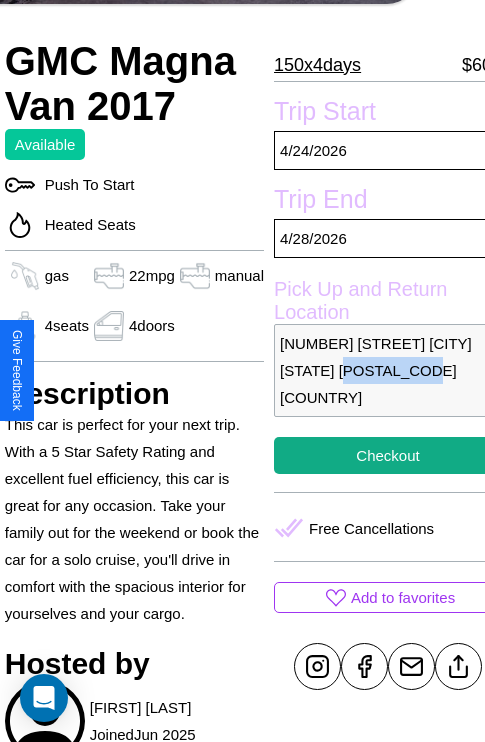 click on "[NUMBER] [STREET] [CITY] [STATE] [POSTAL_CODE] [COUNTRY]" at bounding box center [388, 370] 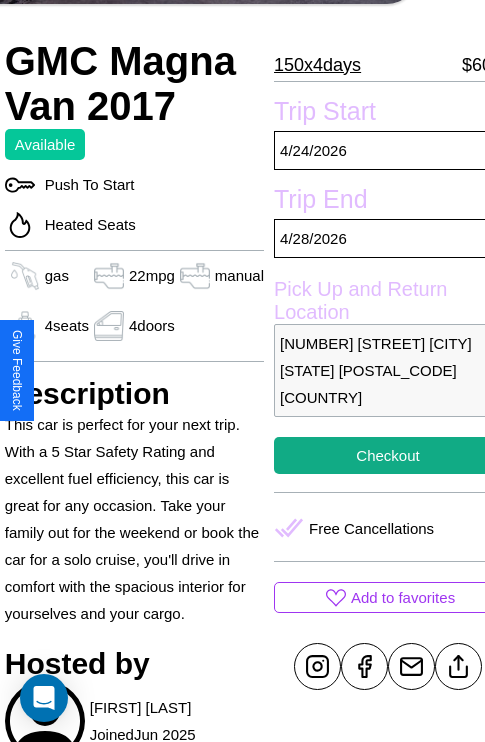 click on "[NUMBER] [STREET] [CITY] [STATE] [POSTAL_CODE] [COUNTRY]" at bounding box center [388, 370] 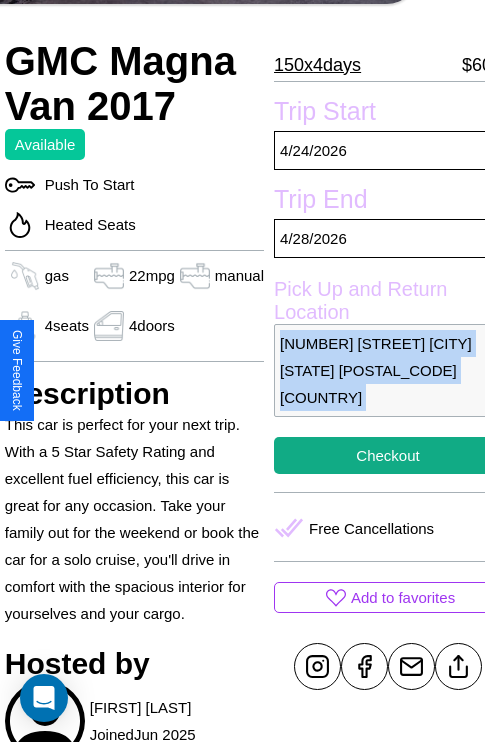 click on "[NUMBER] [STREET] [CITY] [STATE] [POSTAL_CODE] [COUNTRY]" at bounding box center [388, 370] 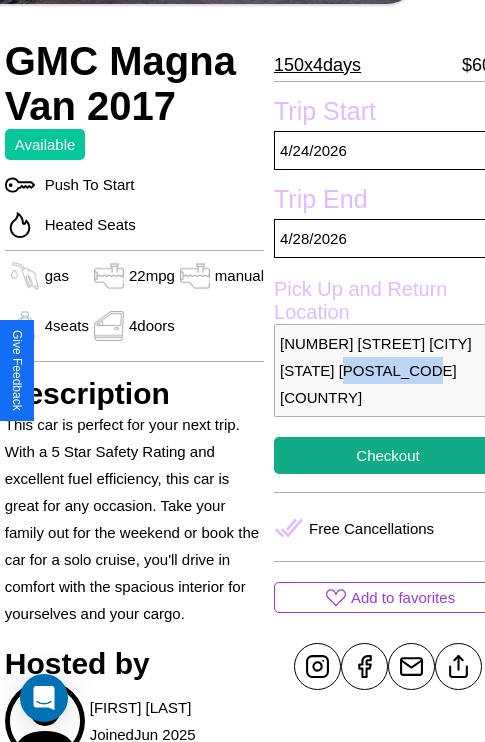 click on "[NUMBER] [STREET] [CITY] [STATE] [POSTAL_CODE] [COUNTRY]" at bounding box center [388, 370] 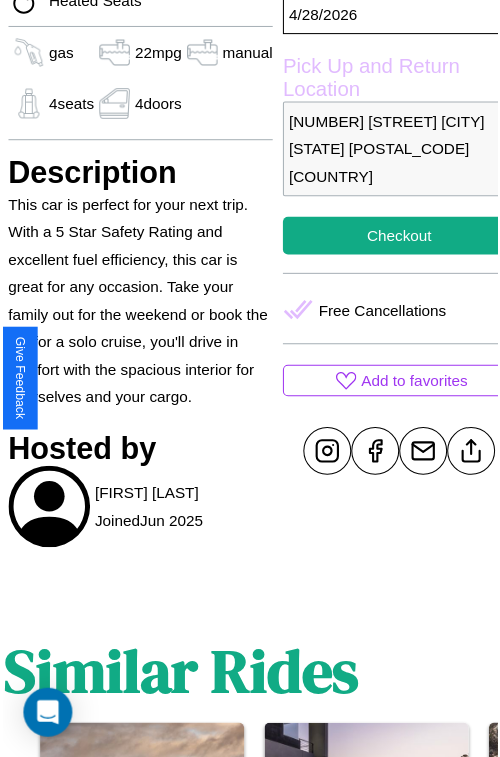 scroll, scrollTop: 667, scrollLeft: 68, axis: both 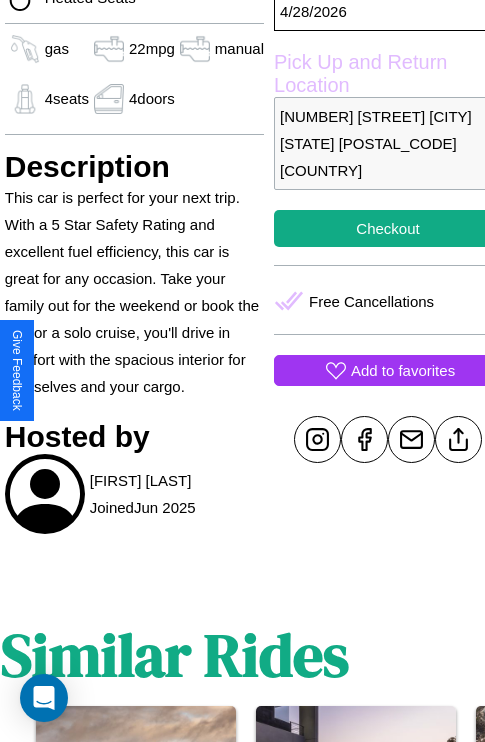 click on "Add to favorites" at bounding box center (403, 370) 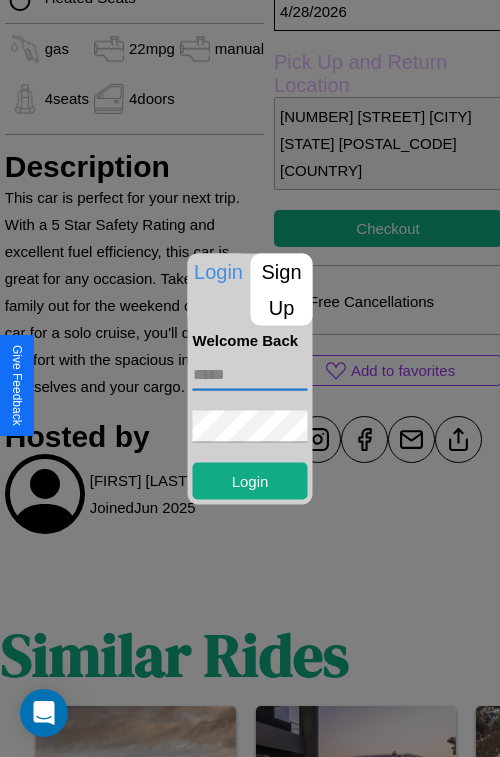 click at bounding box center [250, 374] 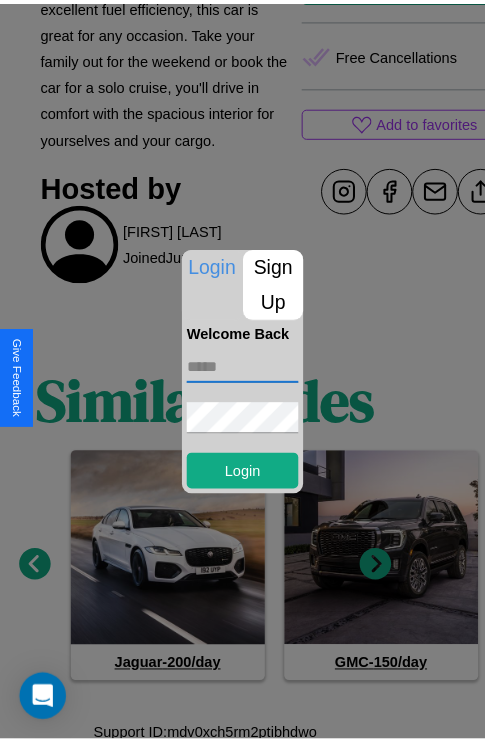 scroll, scrollTop: 920, scrollLeft: 30, axis: both 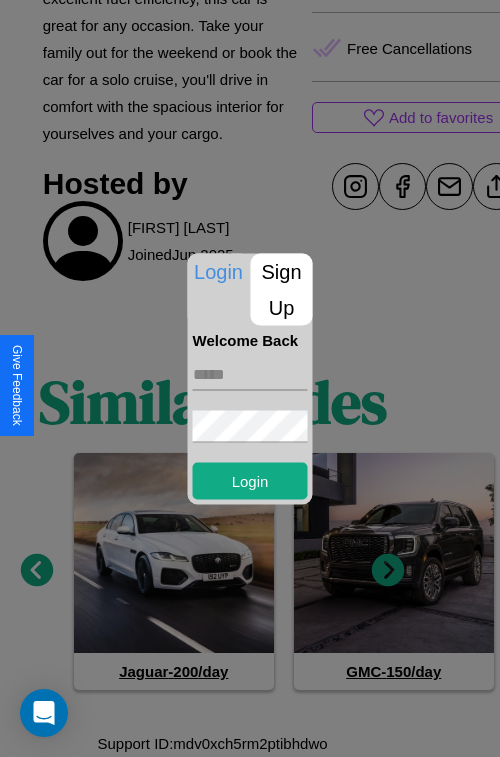 click at bounding box center (250, 378) 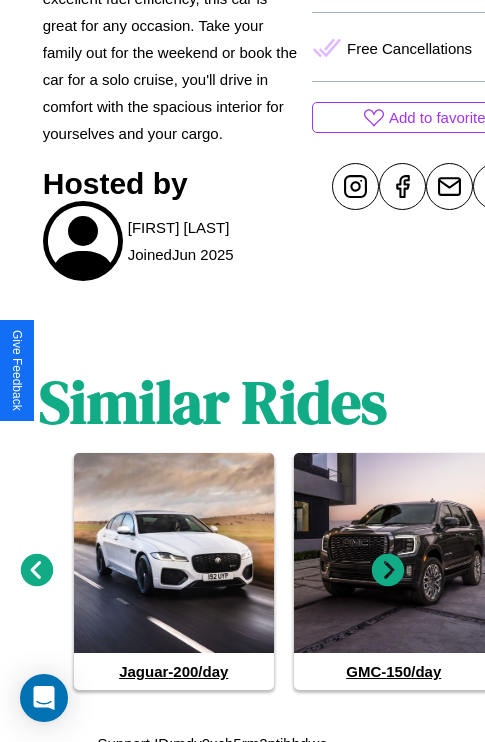 click 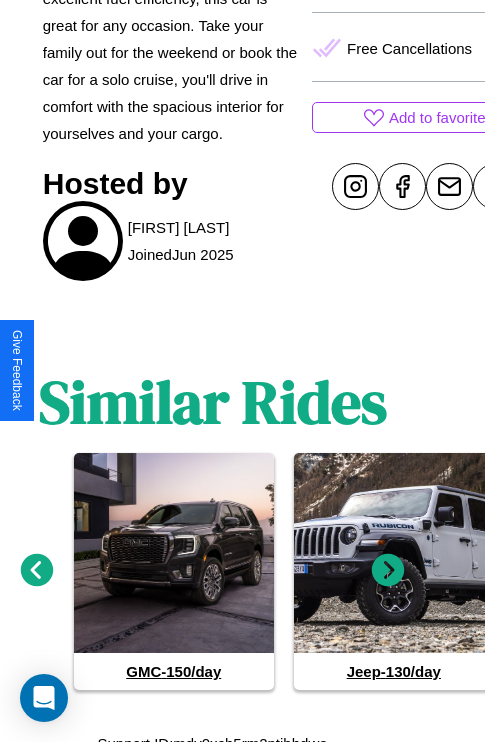 click 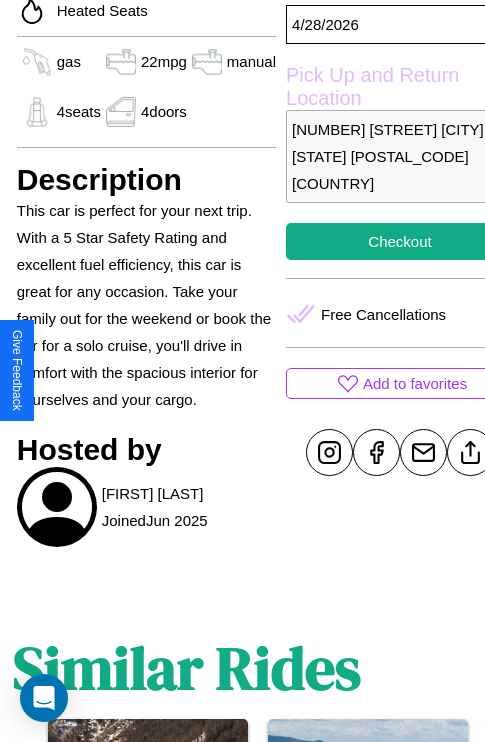 scroll, scrollTop: 525, scrollLeft: 68, axis: both 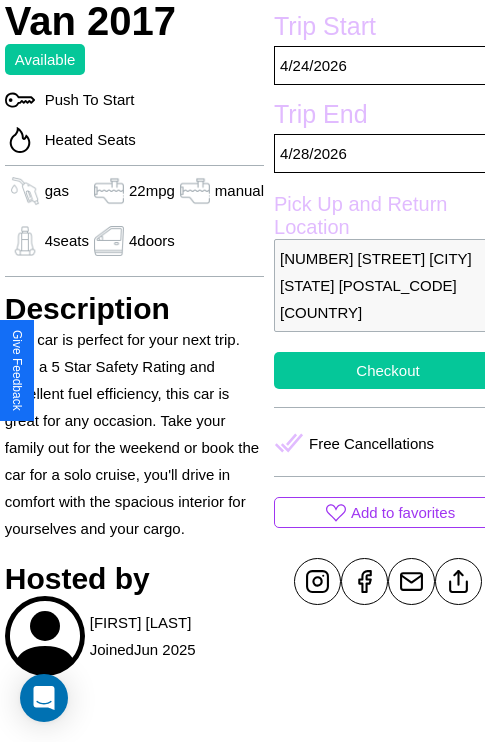 click on "Checkout" at bounding box center [388, 370] 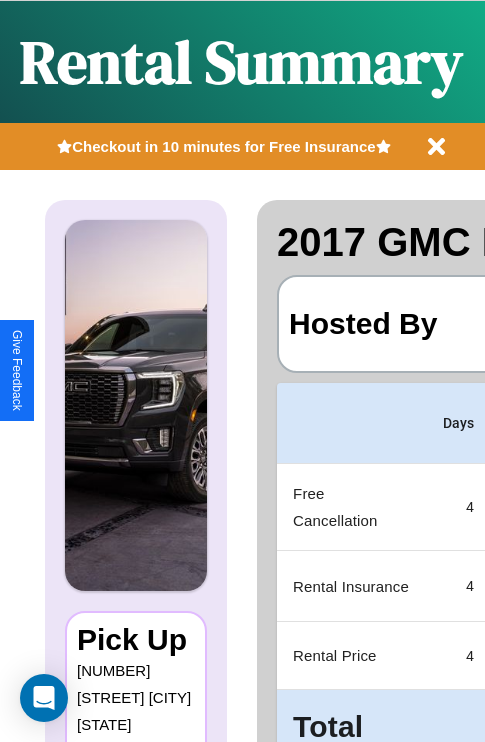 scroll, scrollTop: 0, scrollLeft: 378, axis: horizontal 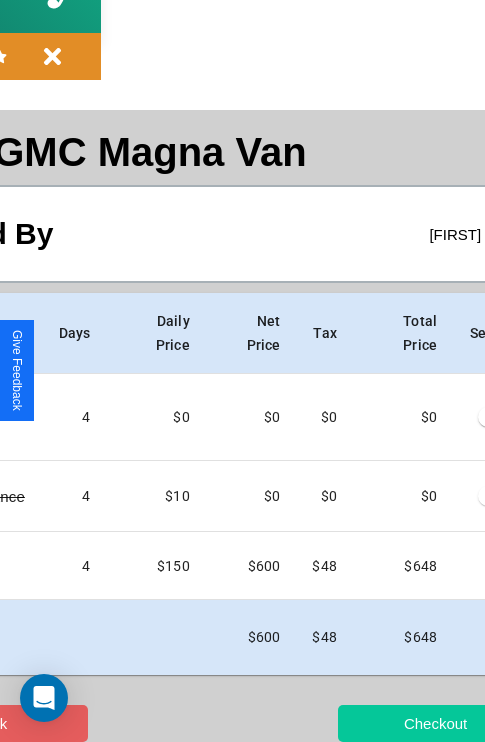 click on "Checkout" at bounding box center (435, 723) 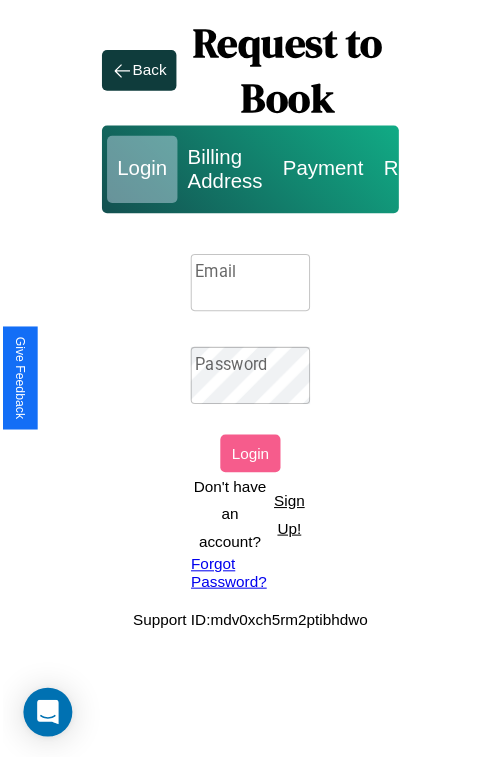 scroll, scrollTop: 0, scrollLeft: 0, axis: both 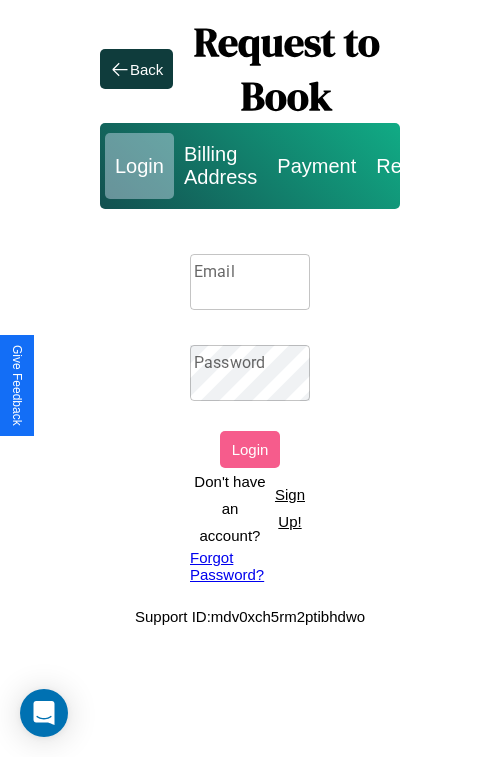 click on "Sign Up!" at bounding box center [290, 508] 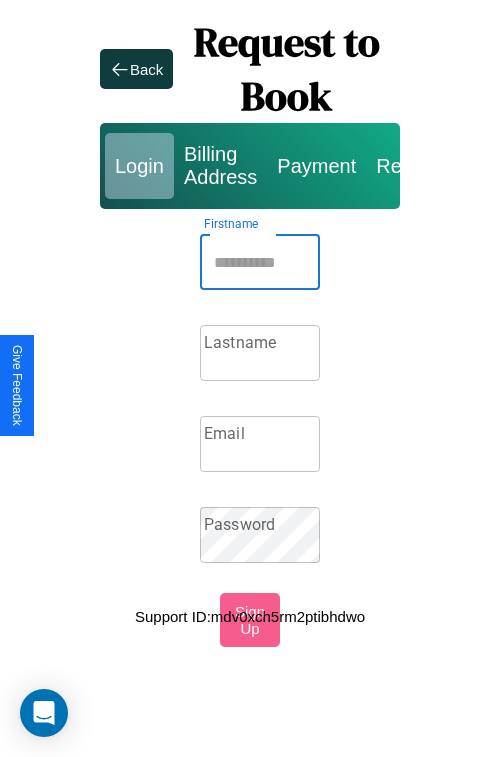 click on "Firstname" at bounding box center [260, 262] 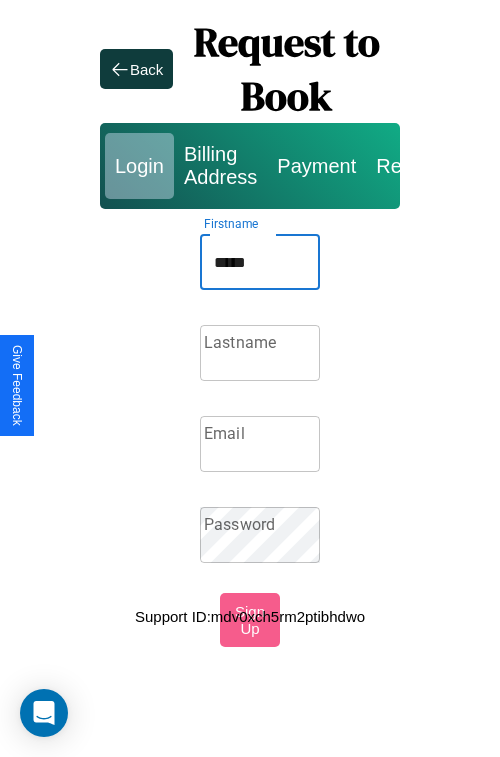 type on "*****" 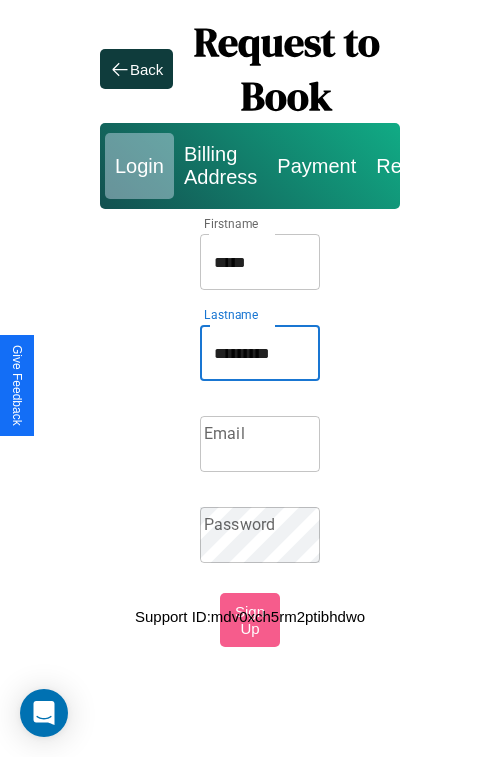 type on "*********" 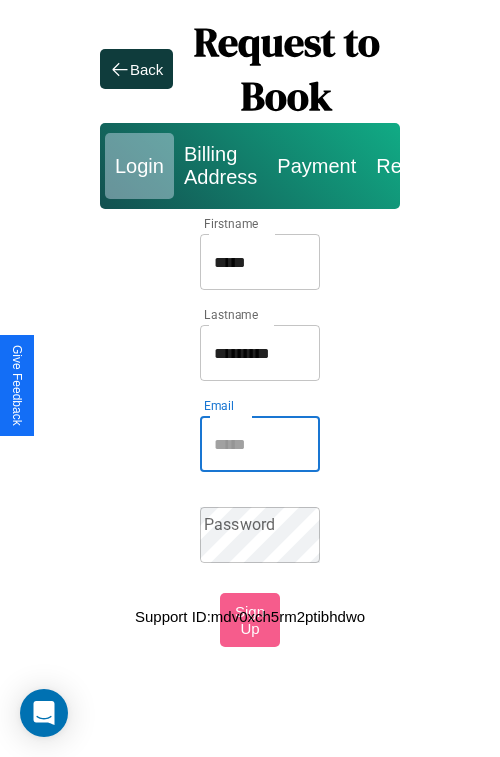 click on "Email" at bounding box center [260, 444] 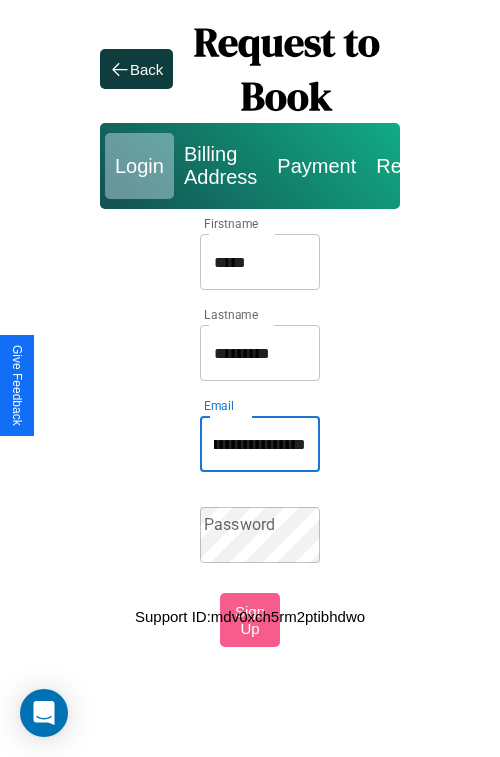 scroll, scrollTop: 0, scrollLeft: 110, axis: horizontal 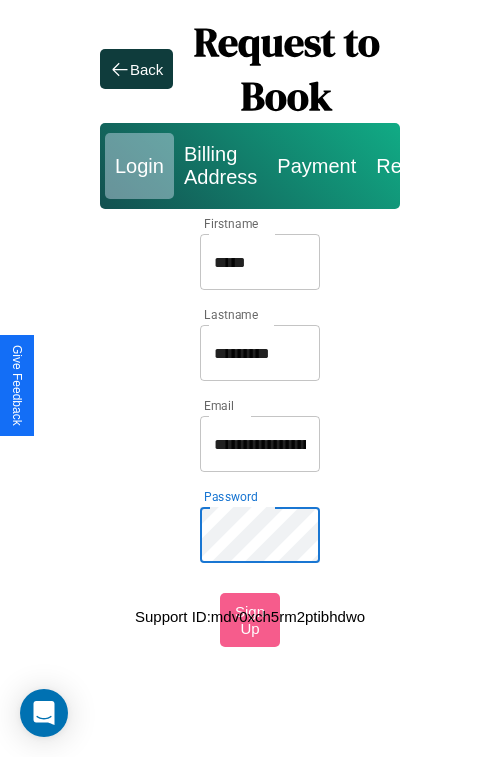 click on "*****" at bounding box center [260, 262] 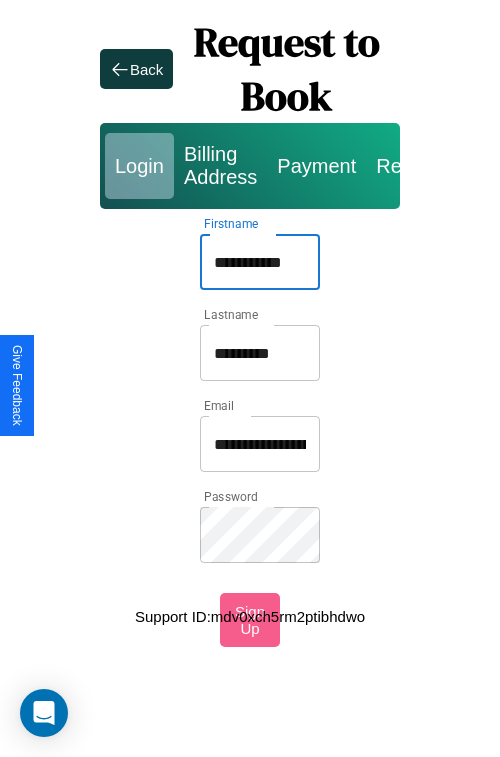type on "**********" 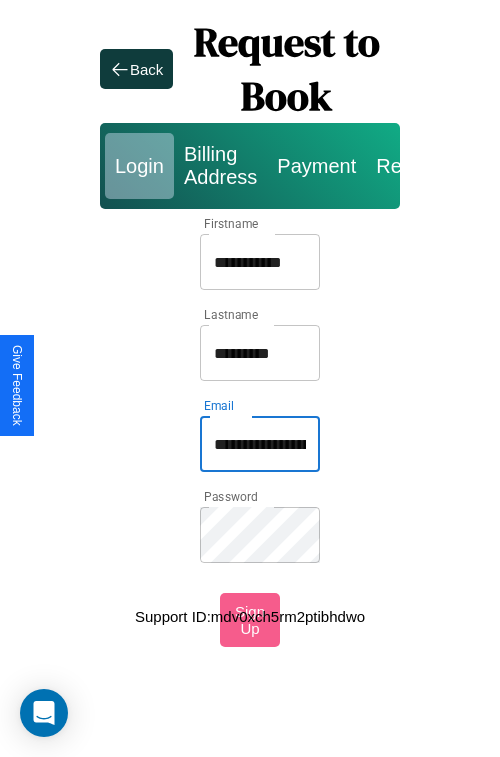 click on "**********" at bounding box center (260, 444) 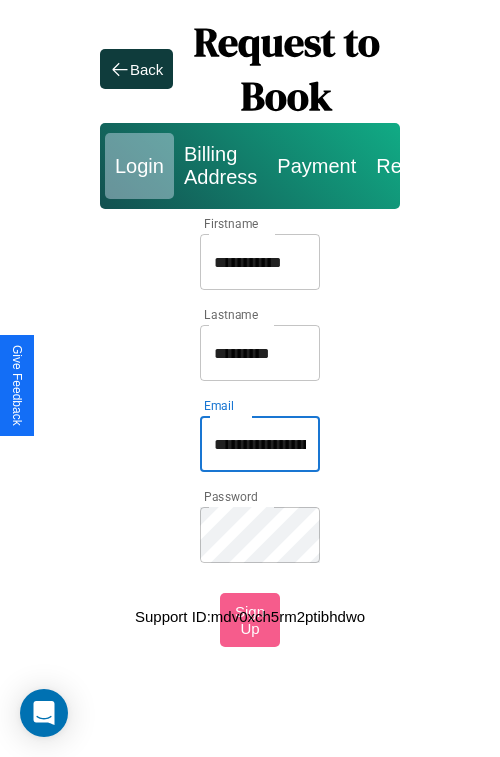 type on "**********" 